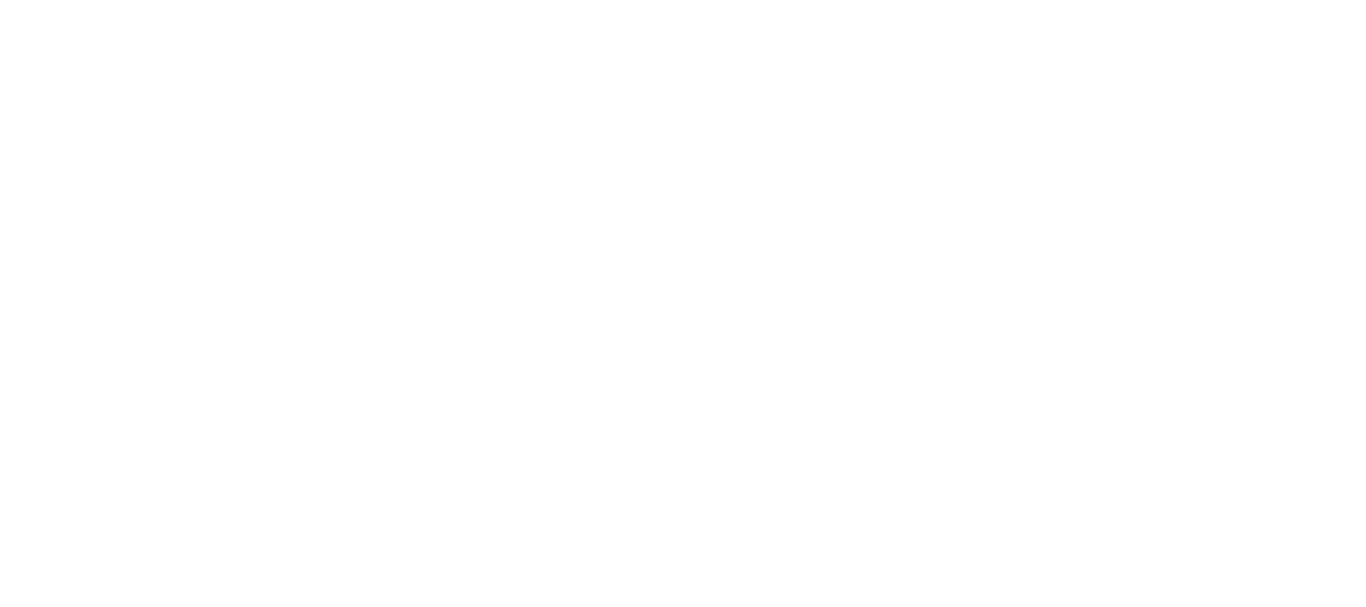scroll, scrollTop: 0, scrollLeft: 0, axis: both 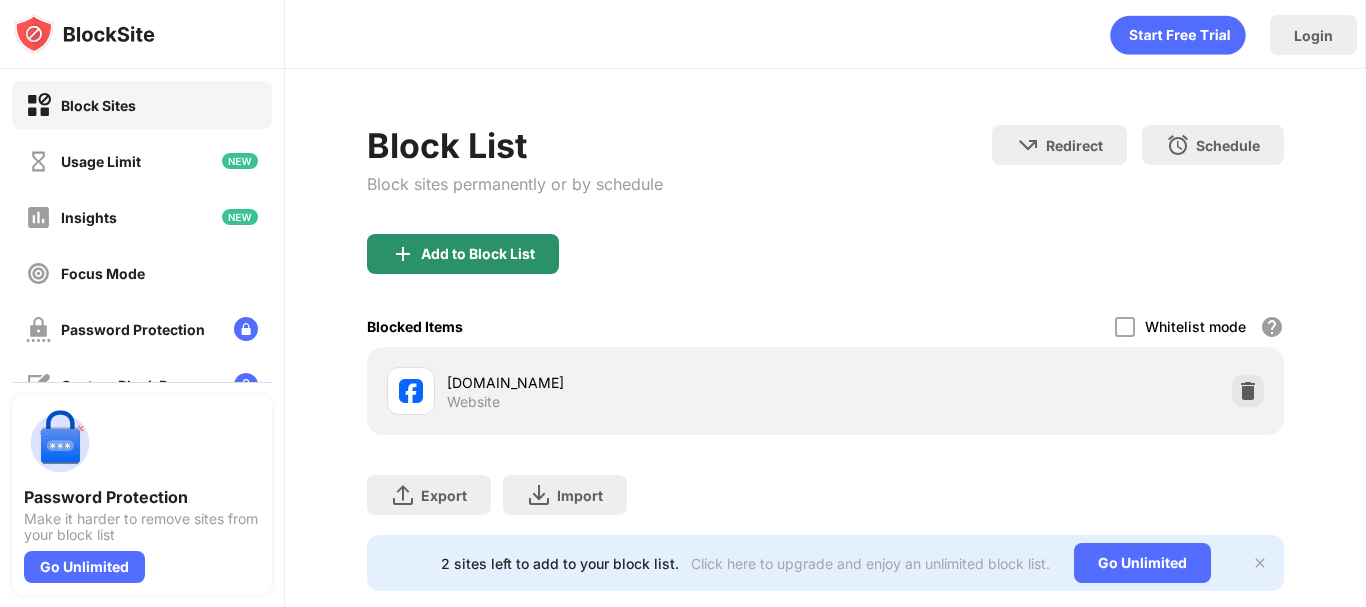 click on "Add to Block List" at bounding box center (478, 254) 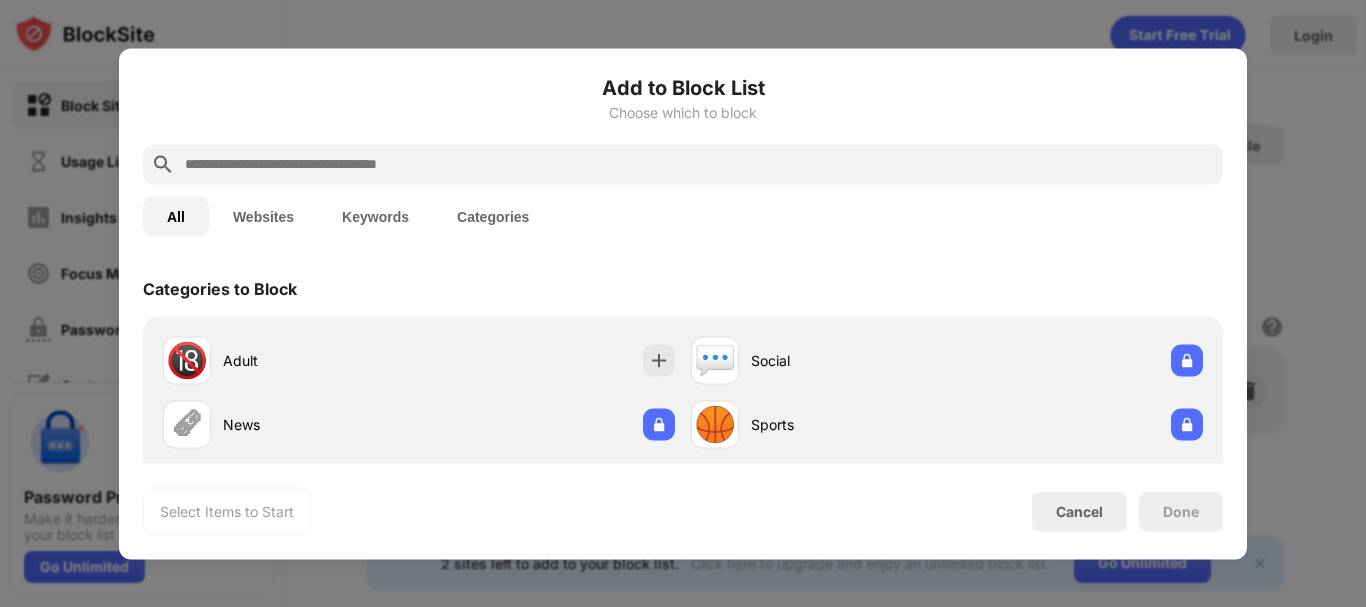 click at bounding box center (683, 303) 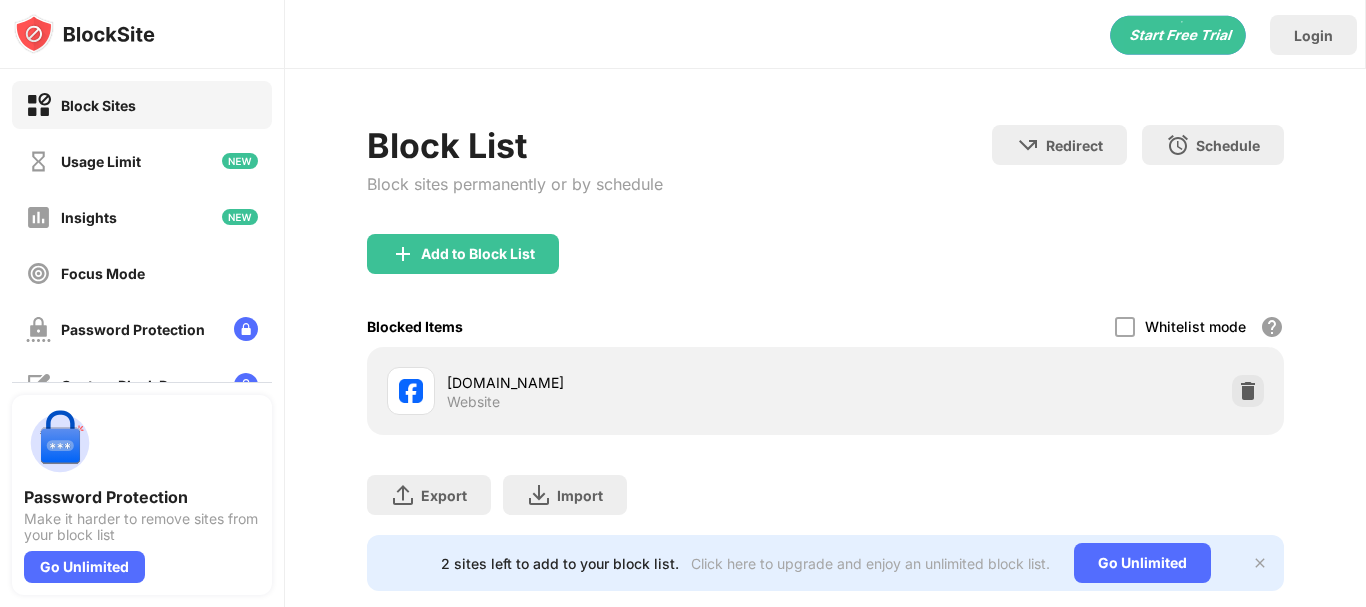 click on "[DOMAIN_NAME]" at bounding box center [636, 382] 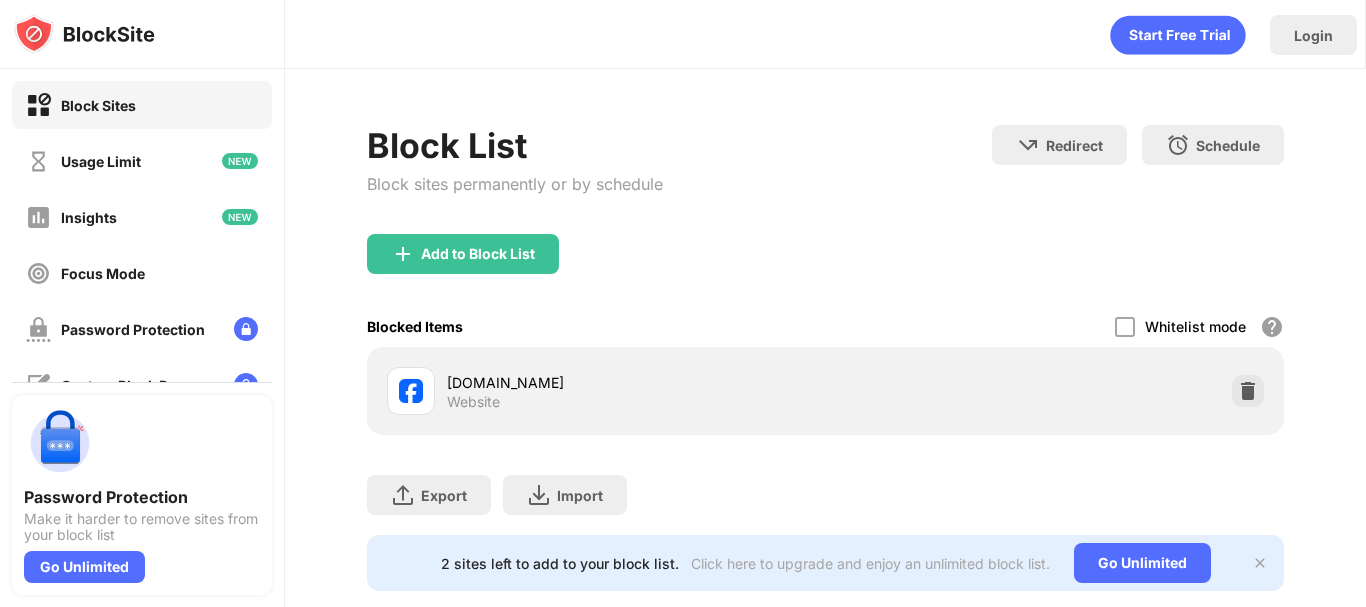 click on "[DOMAIN_NAME]" at bounding box center (636, 382) 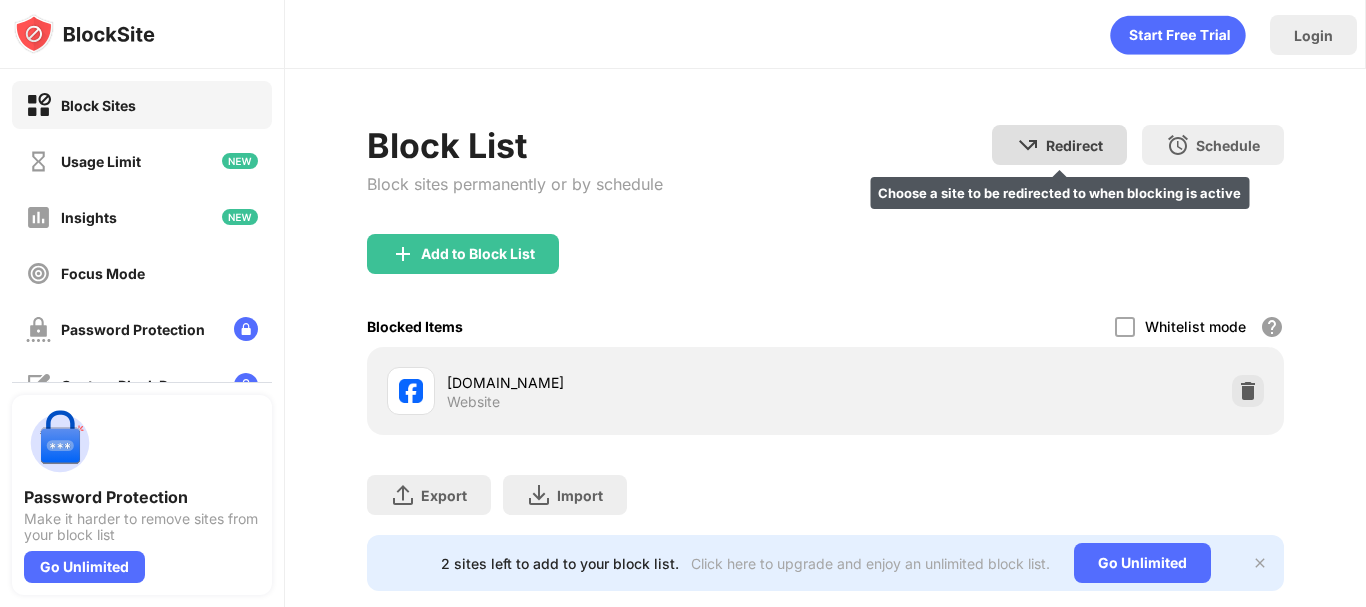 click on "Redirect" at bounding box center [1074, 145] 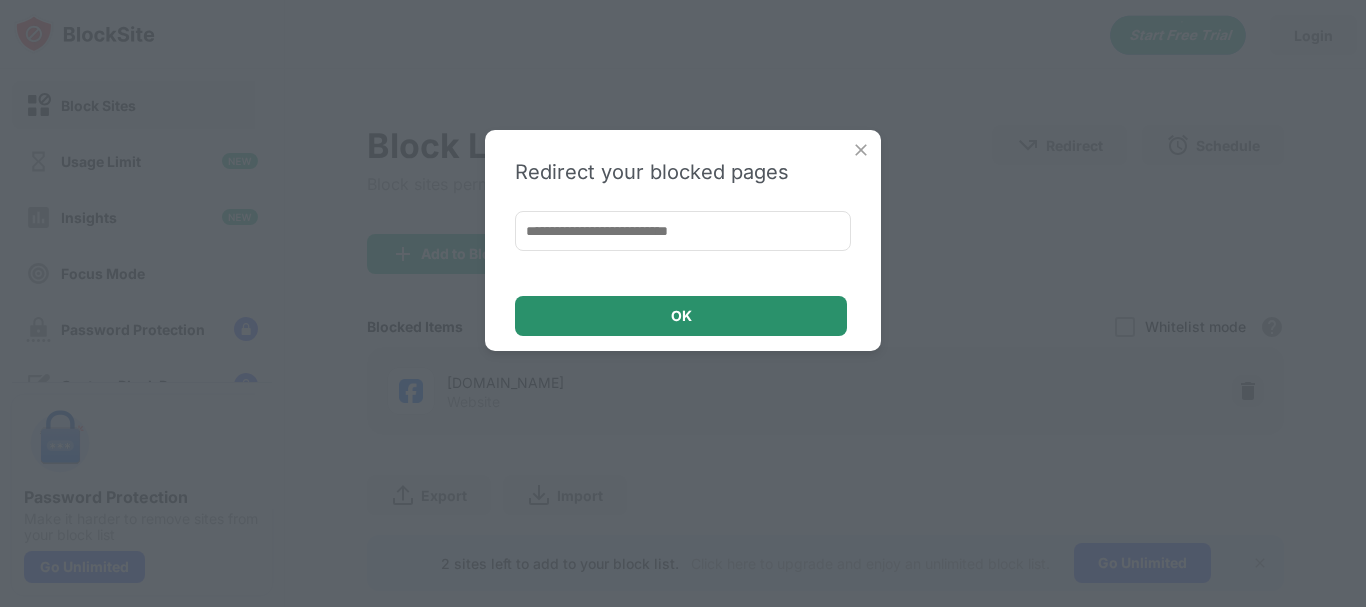 click on "OK" at bounding box center (681, 316) 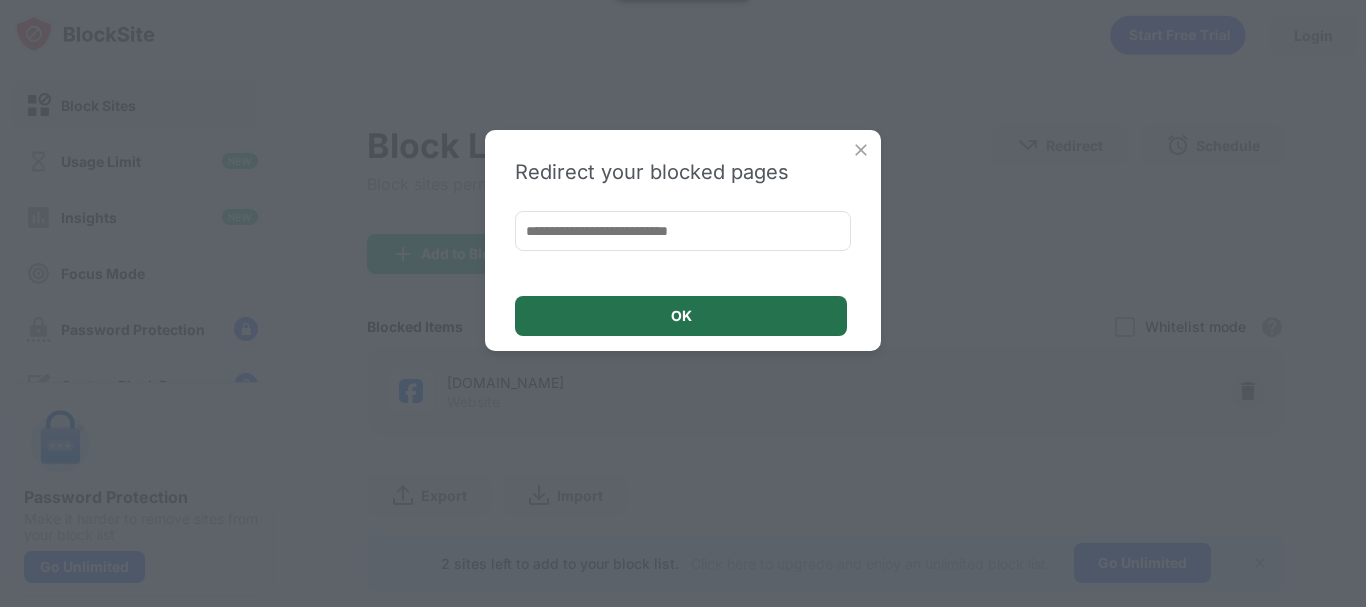click on "OK" at bounding box center [681, 316] 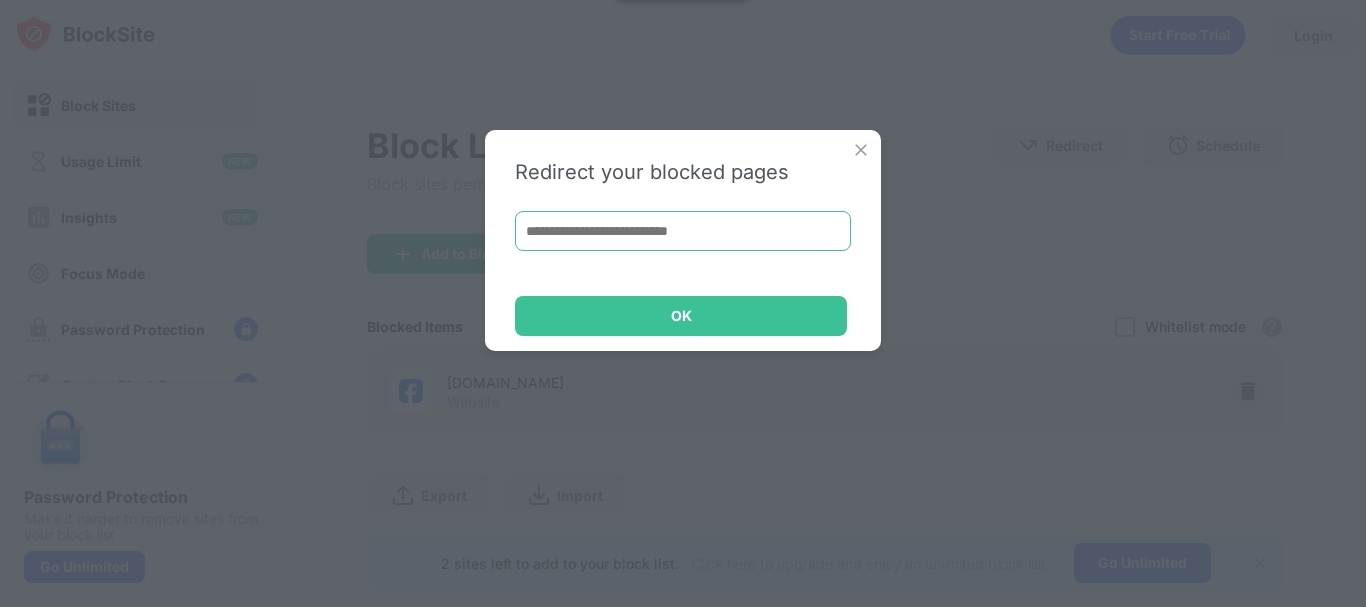 click at bounding box center (683, 231) 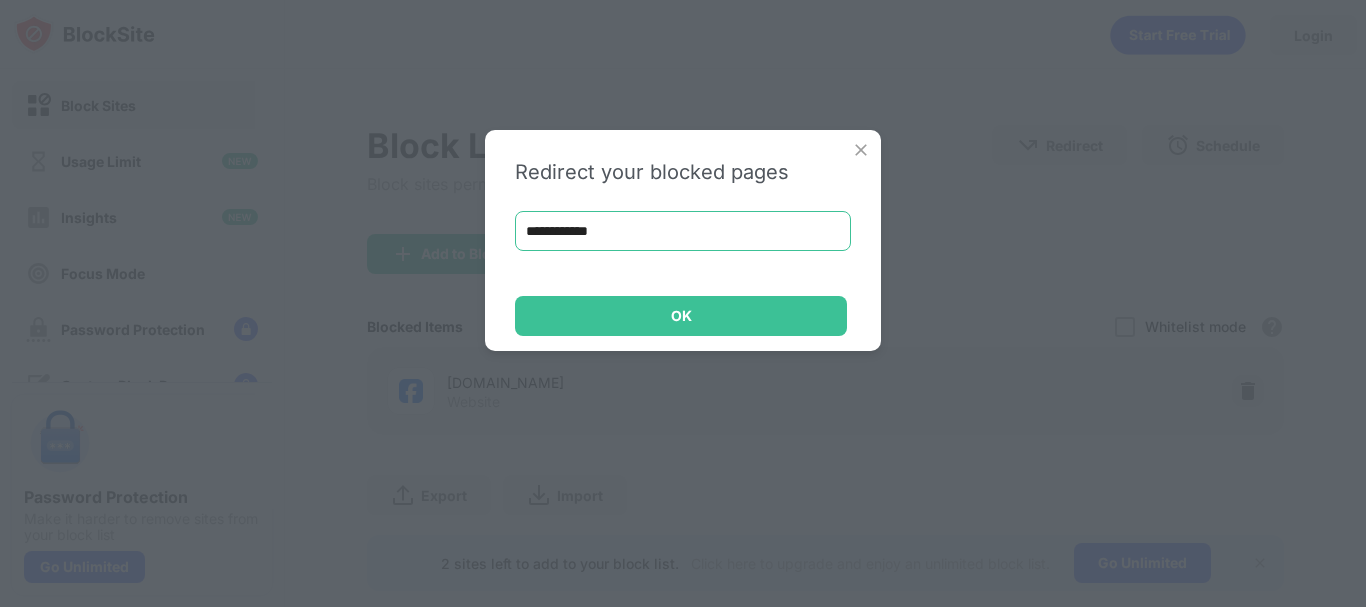type on "**********" 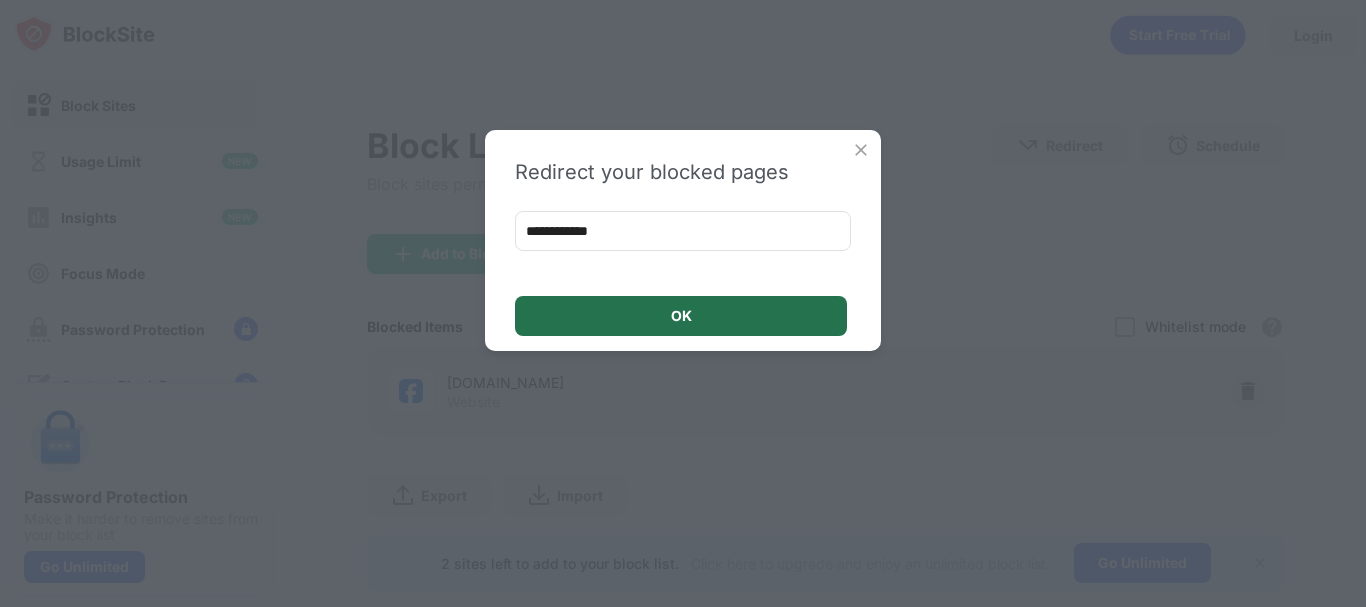 click on "OK" at bounding box center [681, 316] 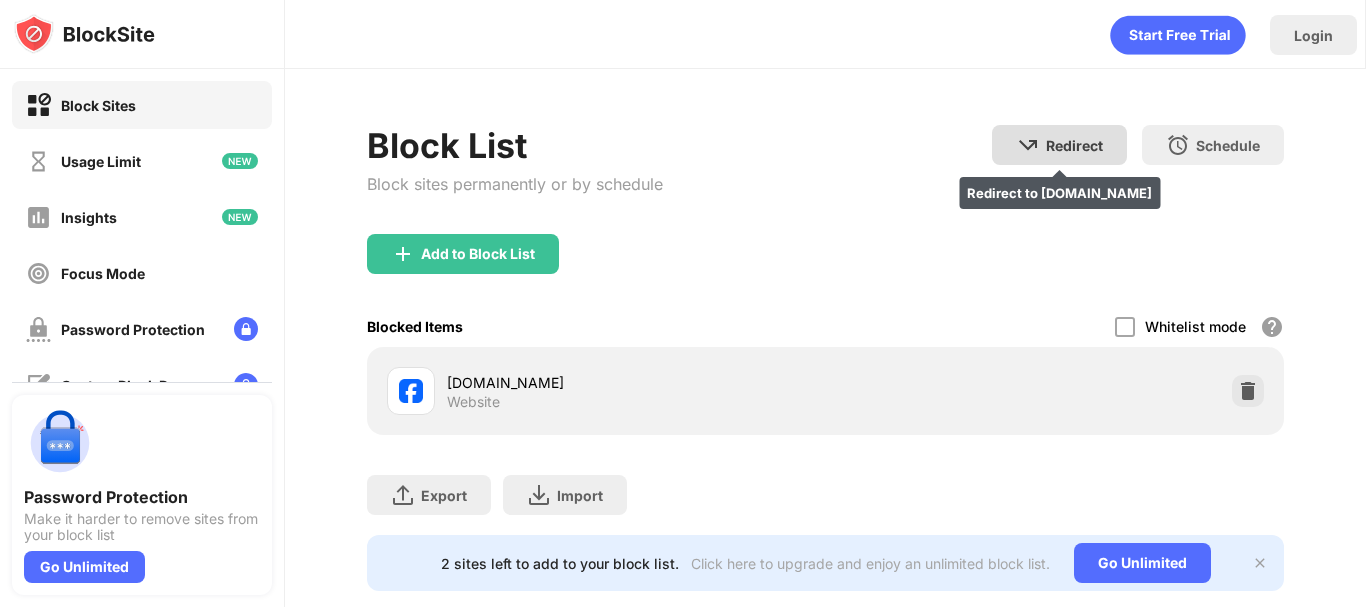 click on "Redirect" at bounding box center [1074, 145] 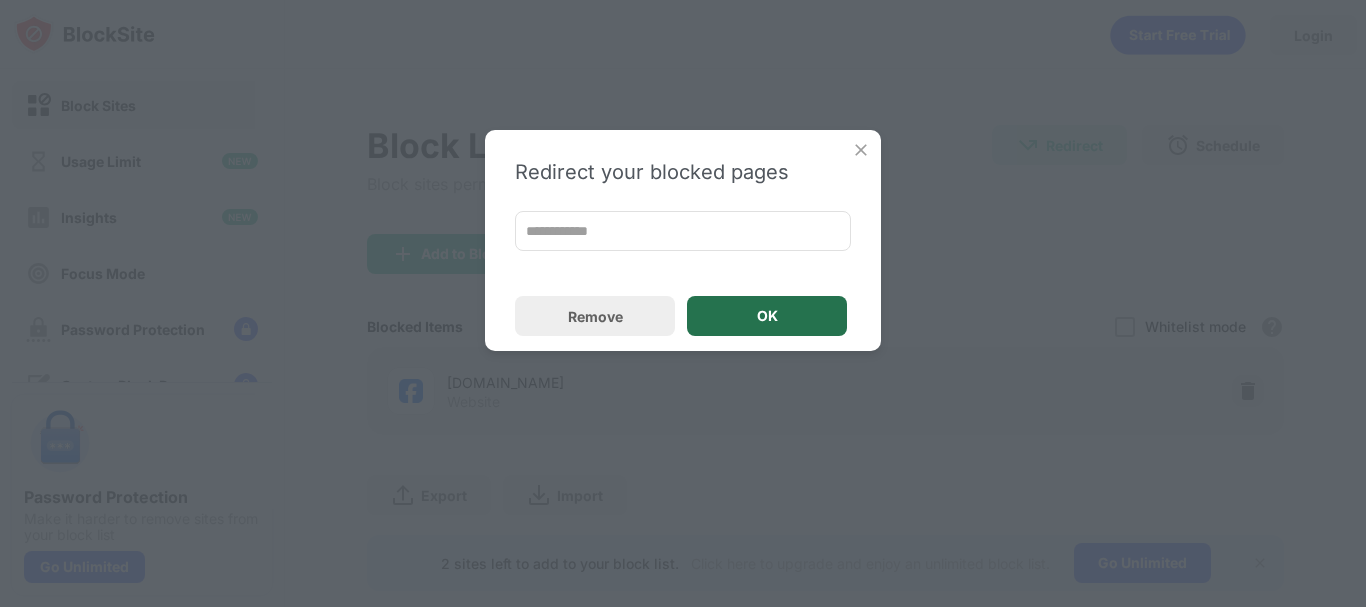 click on "OK" at bounding box center [767, 316] 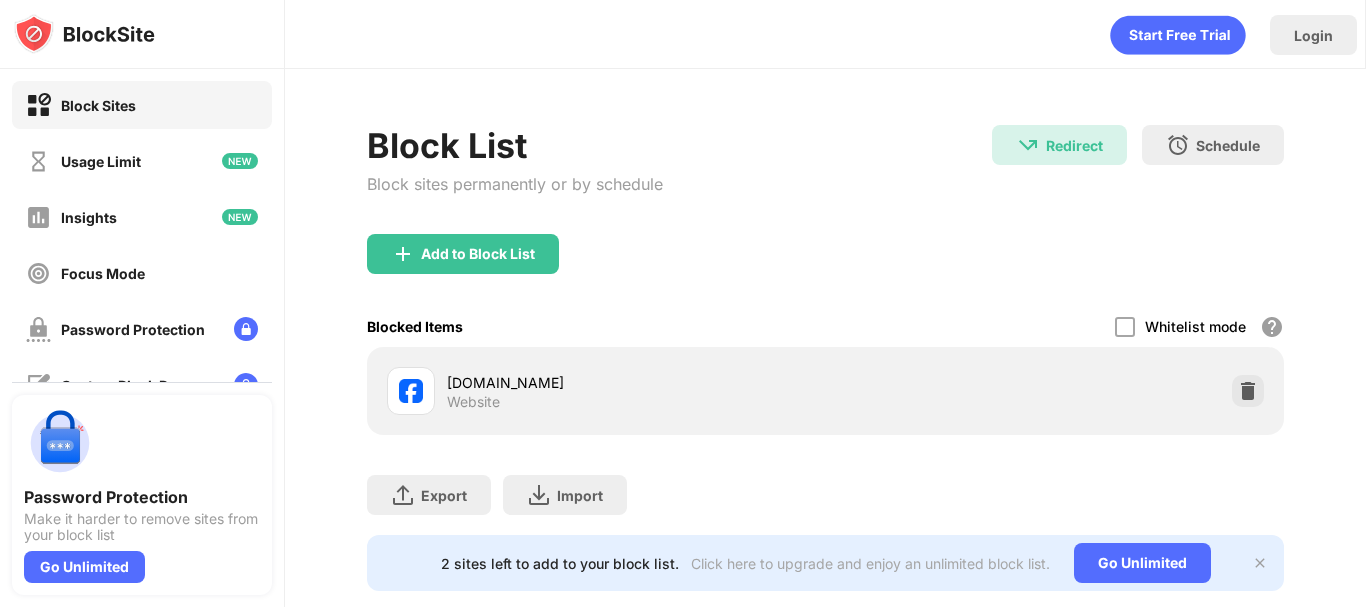 click on "[DOMAIN_NAME]" at bounding box center (636, 382) 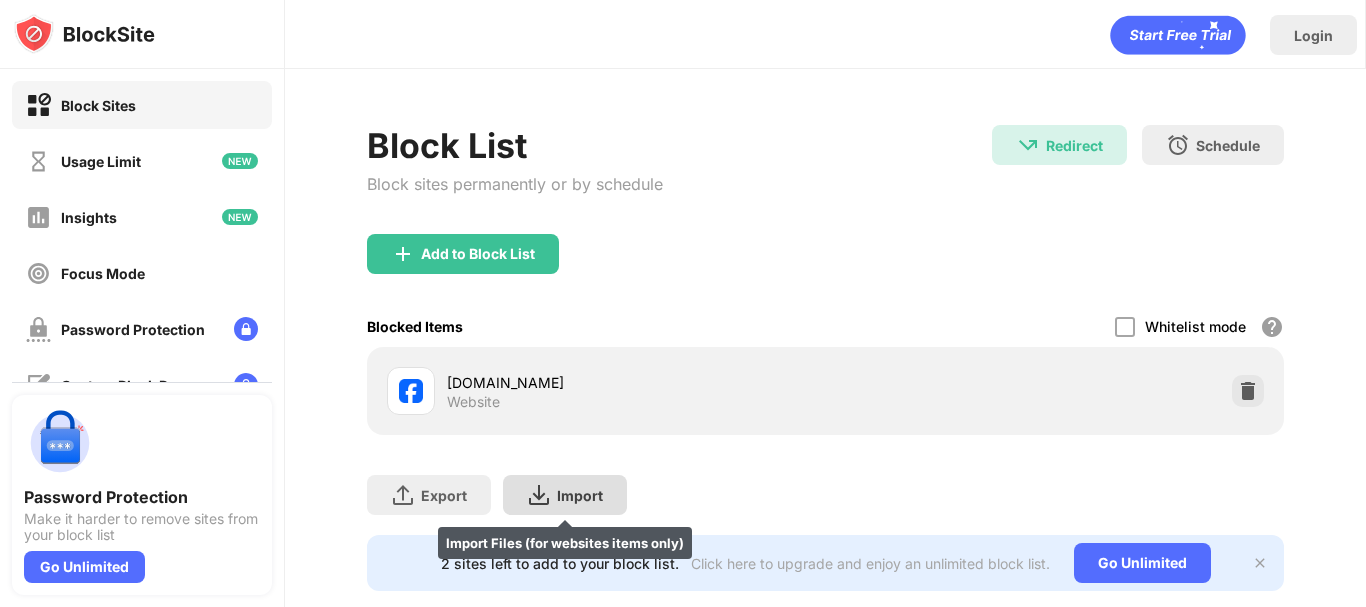 click on "Import" at bounding box center (580, 495) 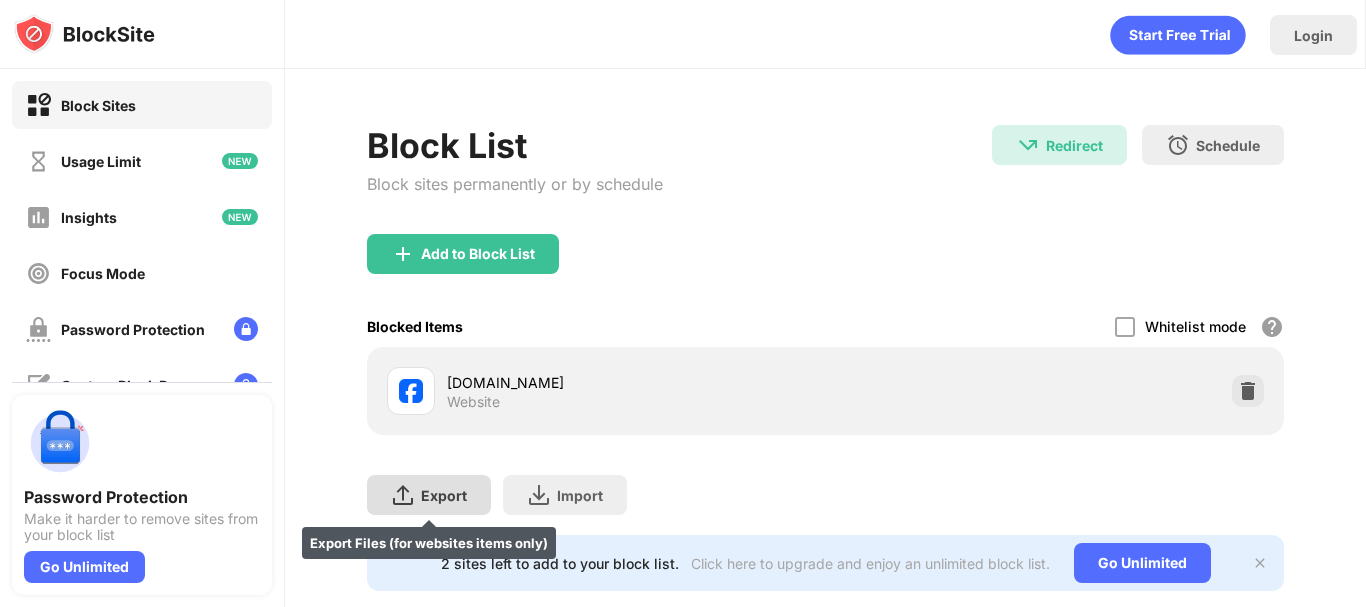 click on "Export" at bounding box center [444, 495] 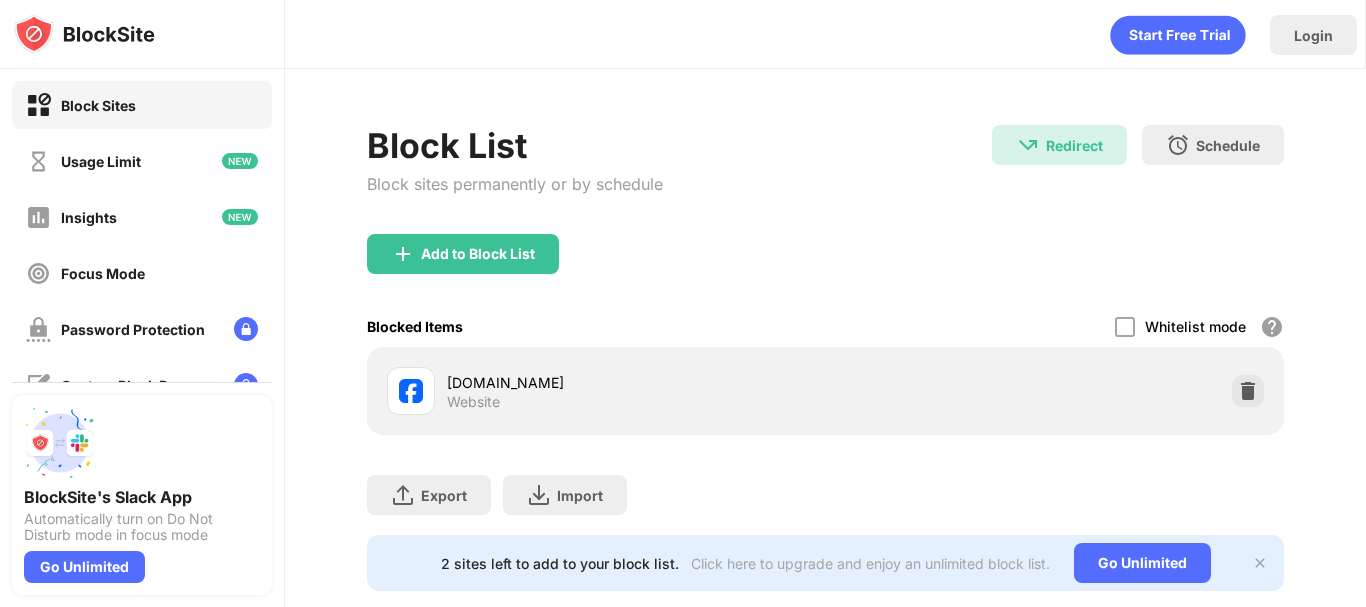 scroll, scrollTop: 0, scrollLeft: 0, axis: both 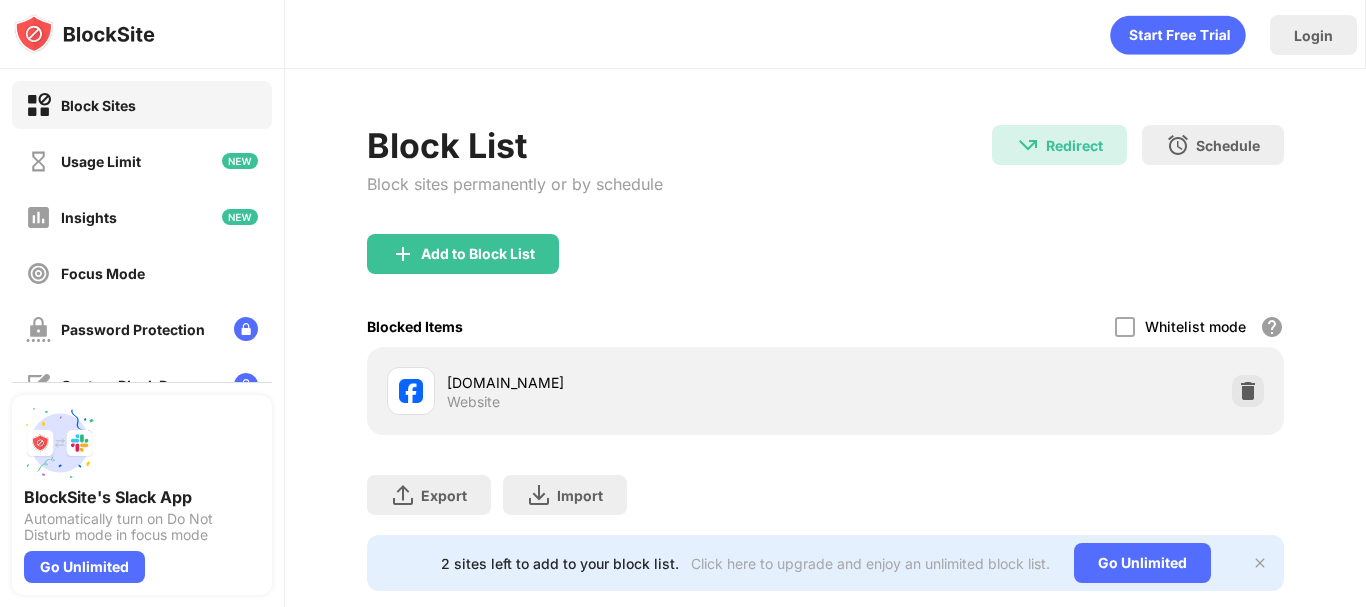 click on "Whitelist mode" at bounding box center (1195, 326) 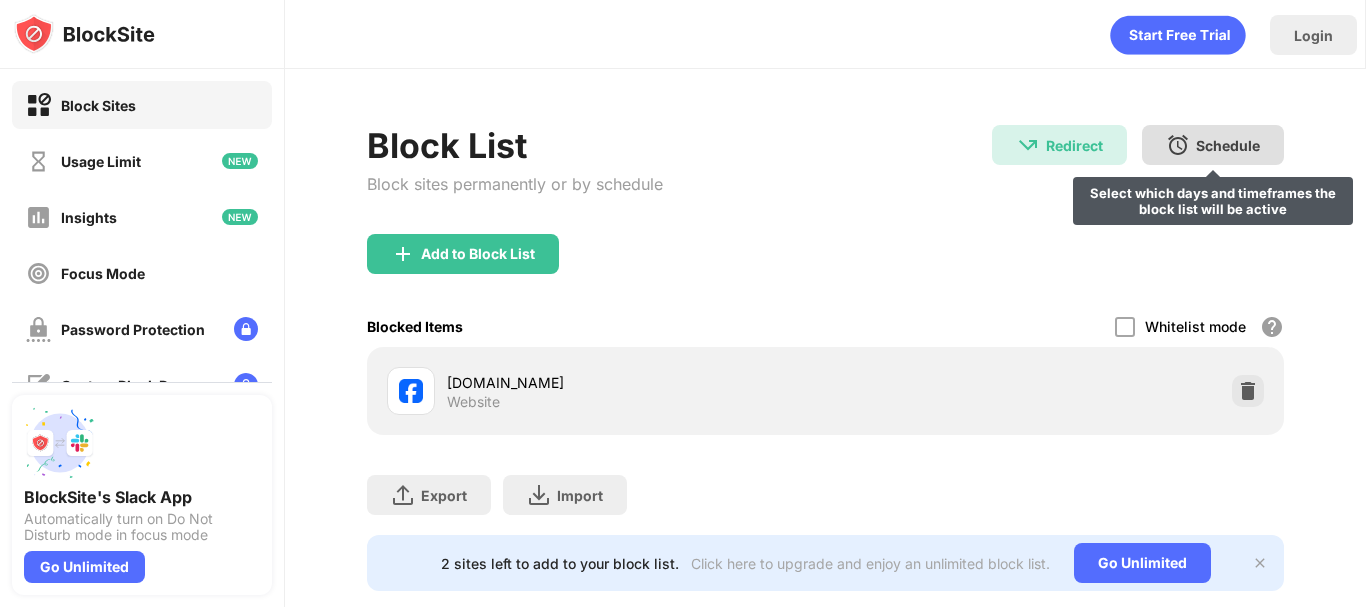 click on "Schedule Select which days and timeframes the block list will be active" at bounding box center (1213, 145) 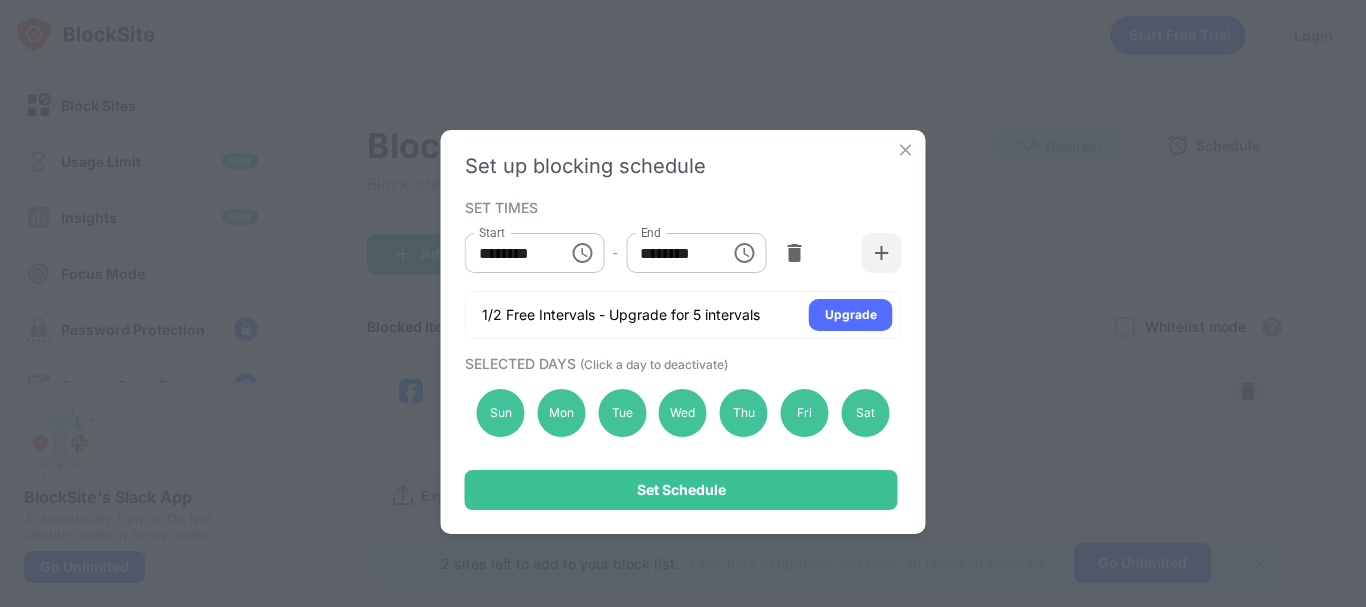click at bounding box center [906, 150] 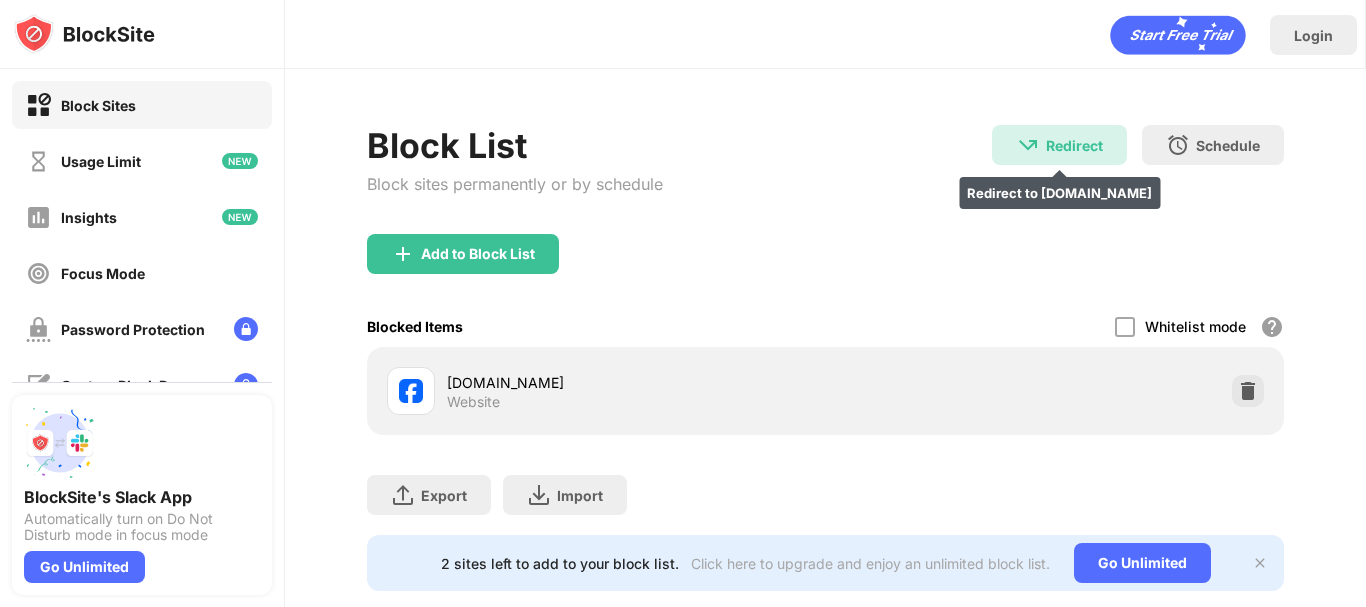 click on "Redirect" at bounding box center [1074, 145] 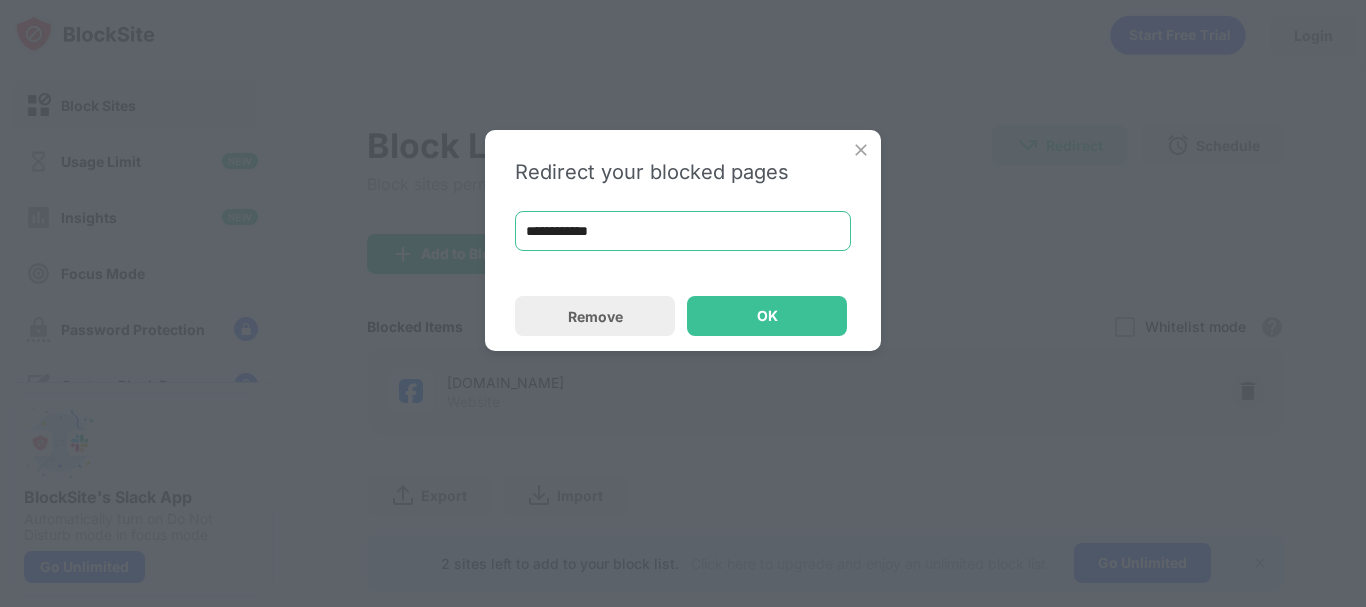 click on "**********" at bounding box center [683, 231] 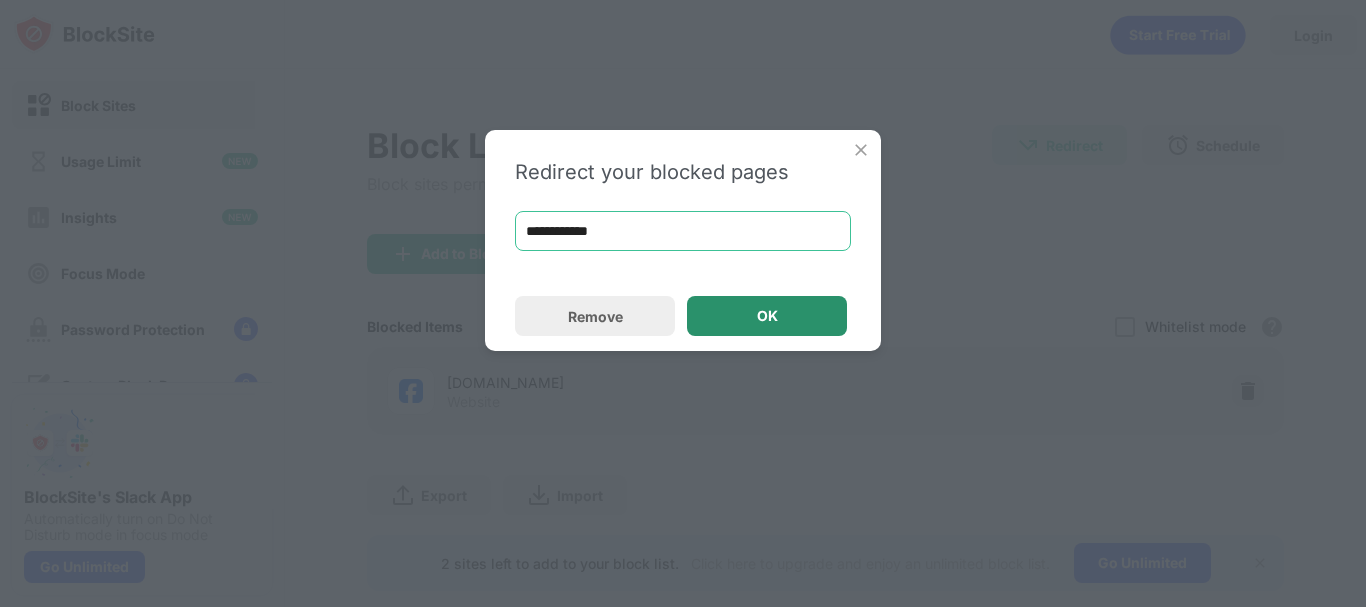 type on "**********" 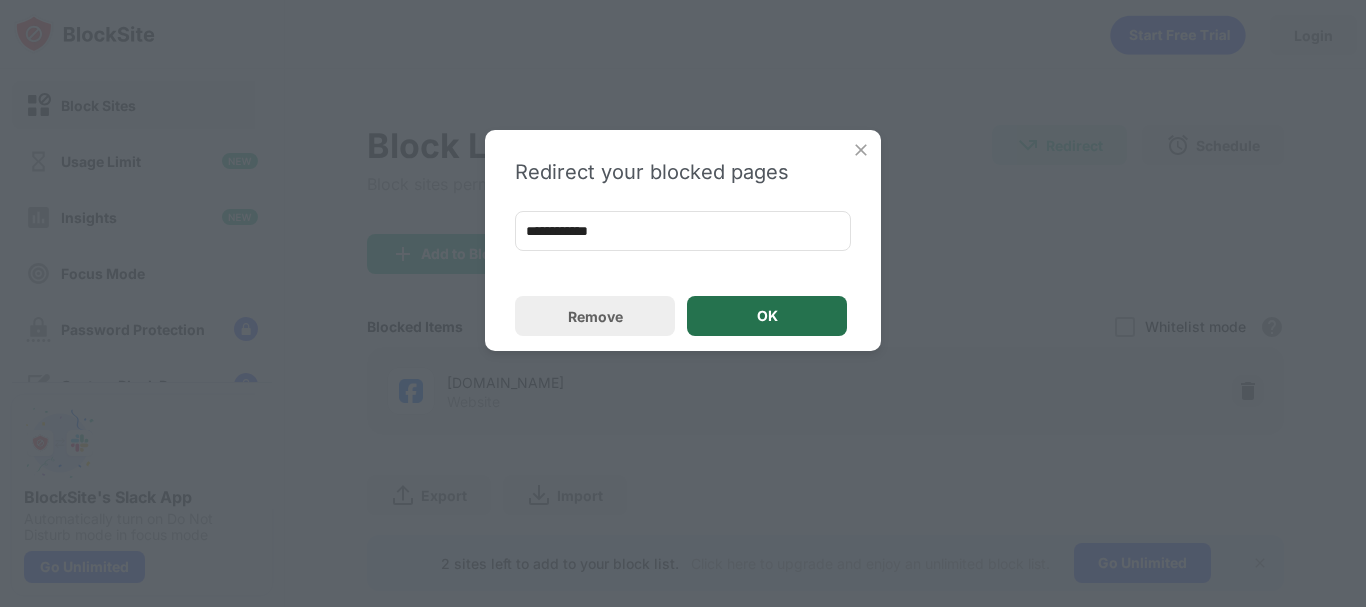 click on "OK" at bounding box center [767, 316] 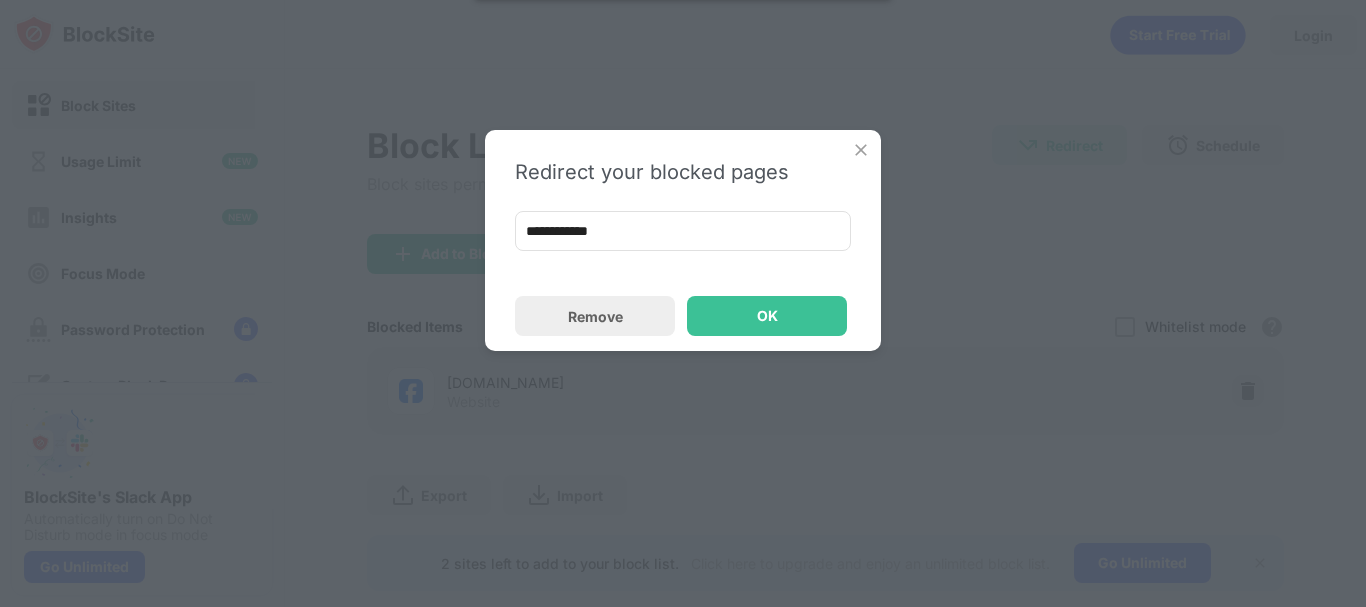 click on "OK" at bounding box center (767, 316) 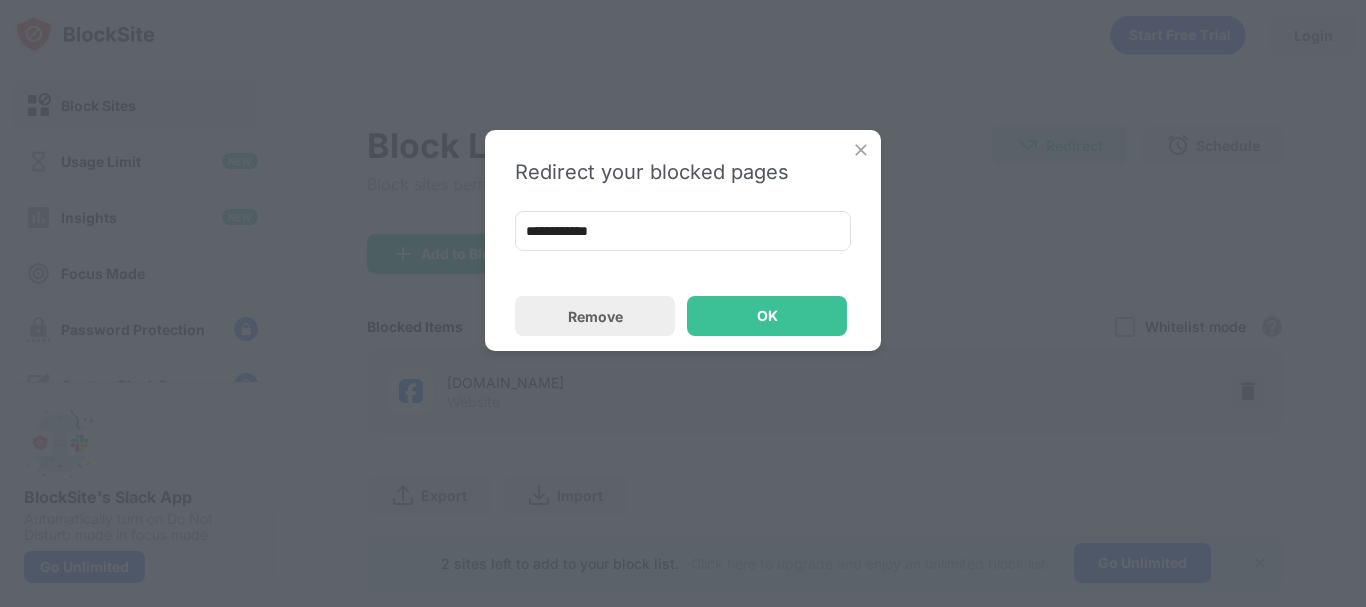 click on "OK" at bounding box center [767, 316] 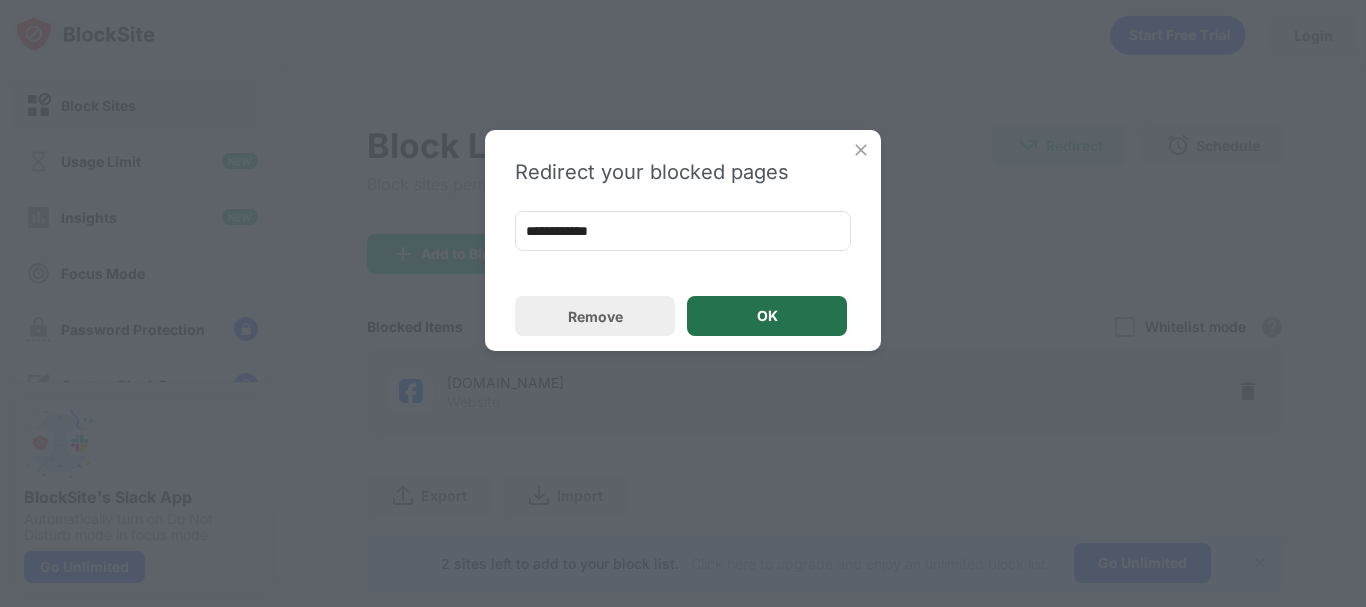 click on "OK" at bounding box center [767, 316] 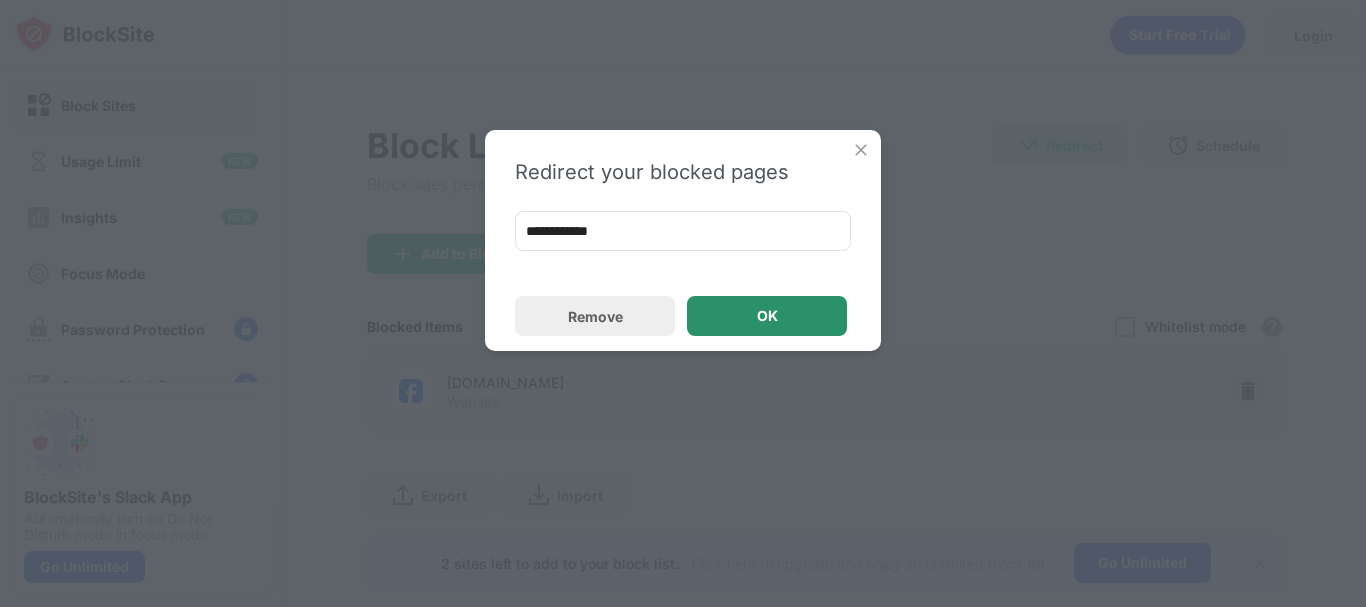 click on "OK" at bounding box center (767, 316) 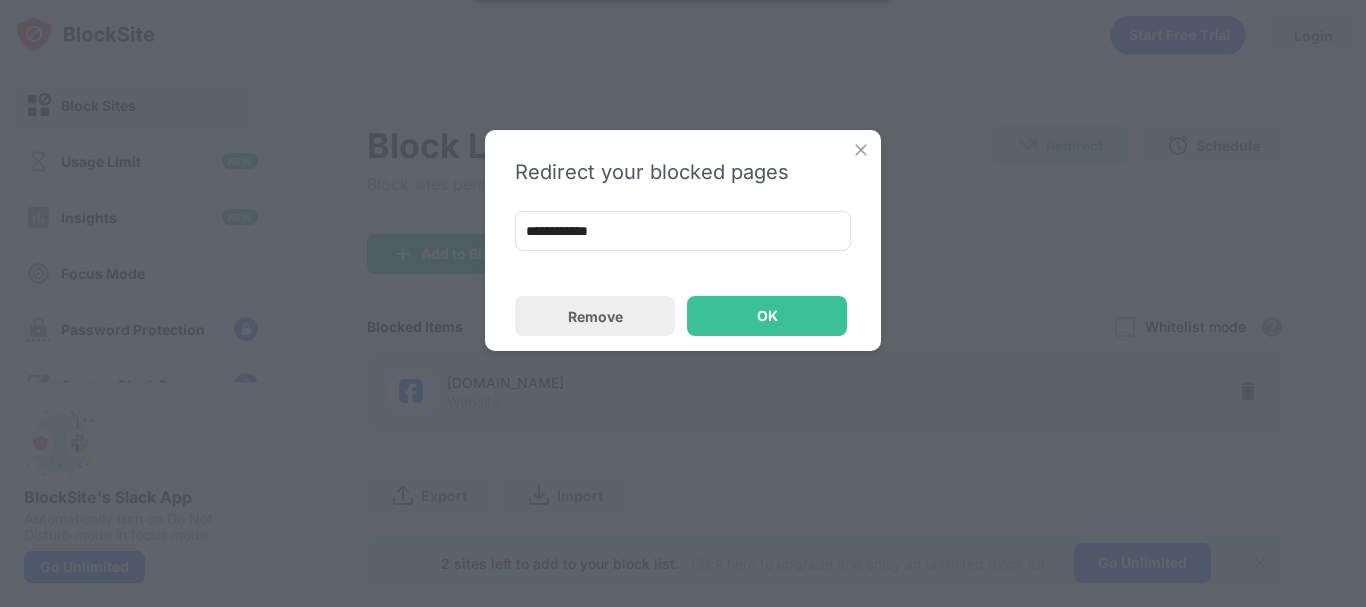 click on "Oops! This redirect site is blocked by your Block Sites list" at bounding box center (694, -33) 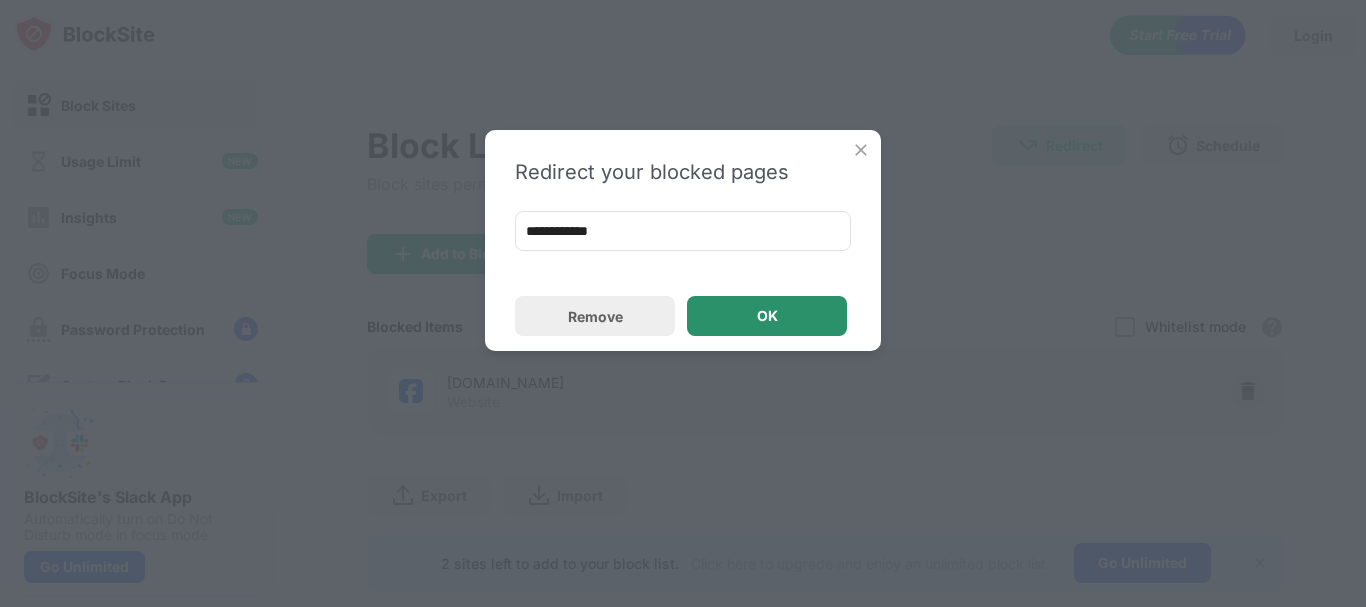 click on "OK" at bounding box center (767, 316) 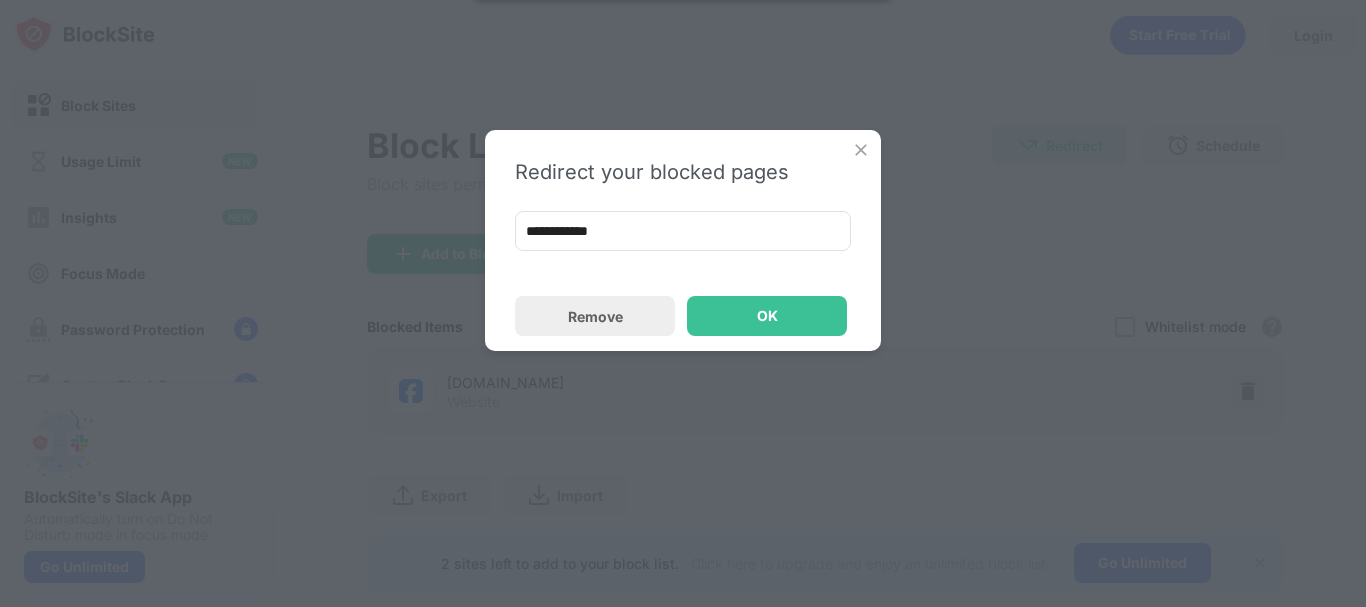 click at bounding box center (861, 150) 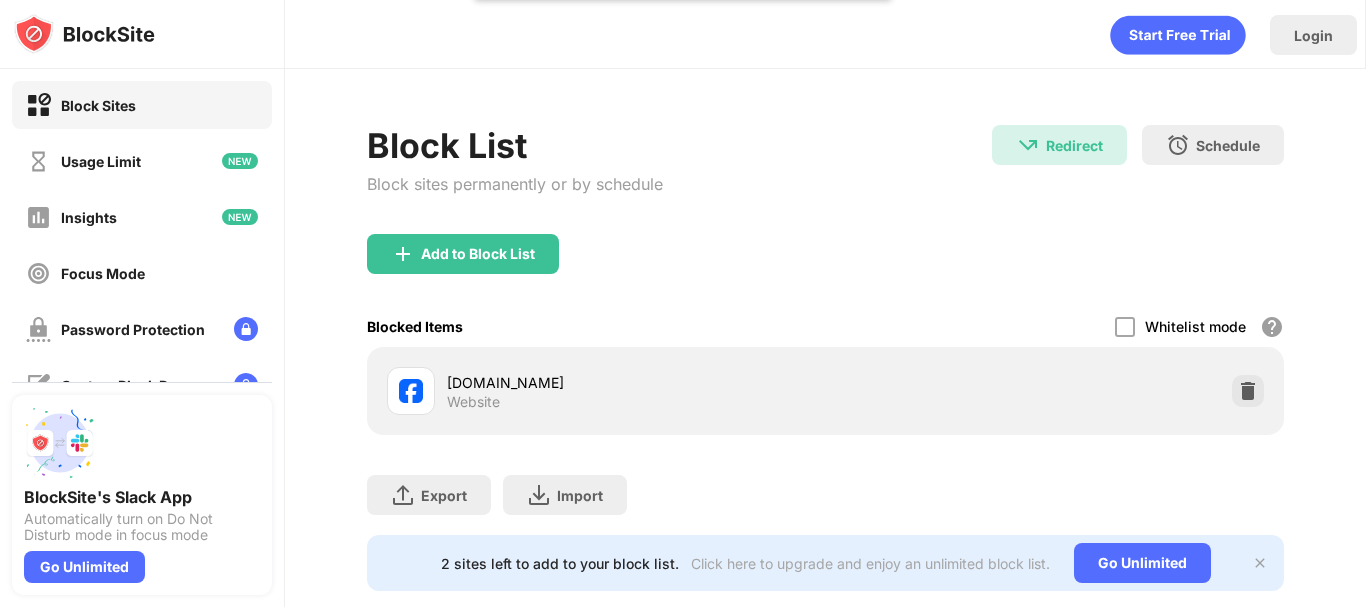 click on "Whitelist mode" at bounding box center (1195, 326) 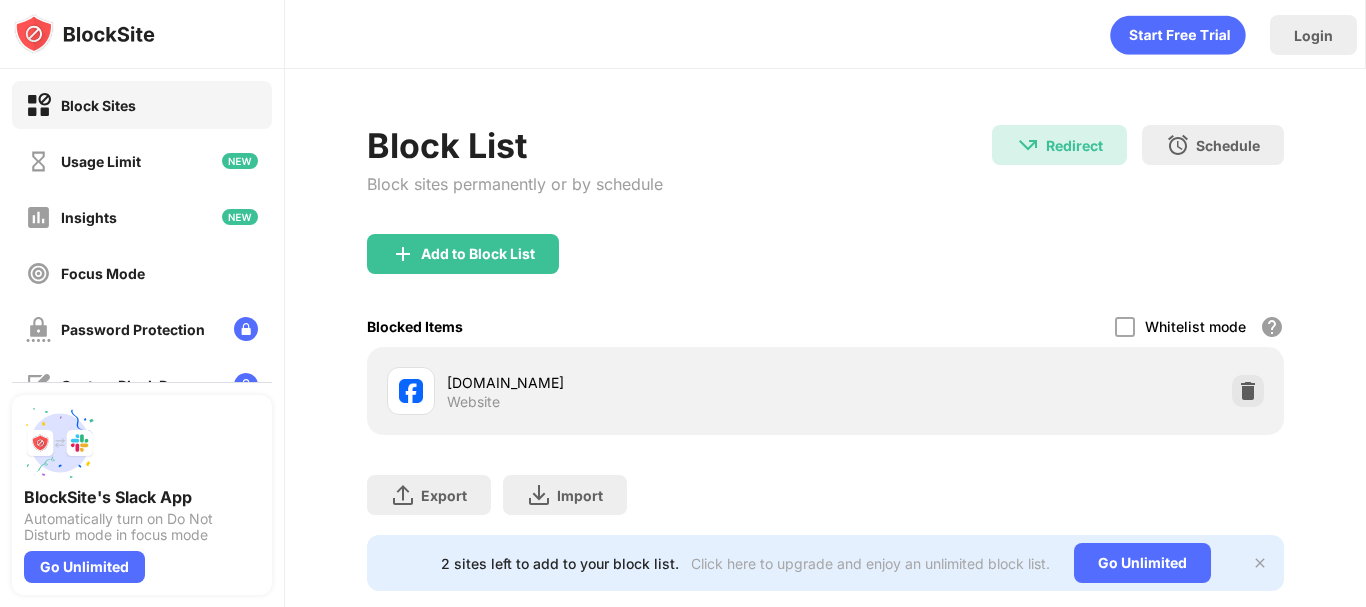click on "Whitelist mode" at bounding box center [1195, 326] 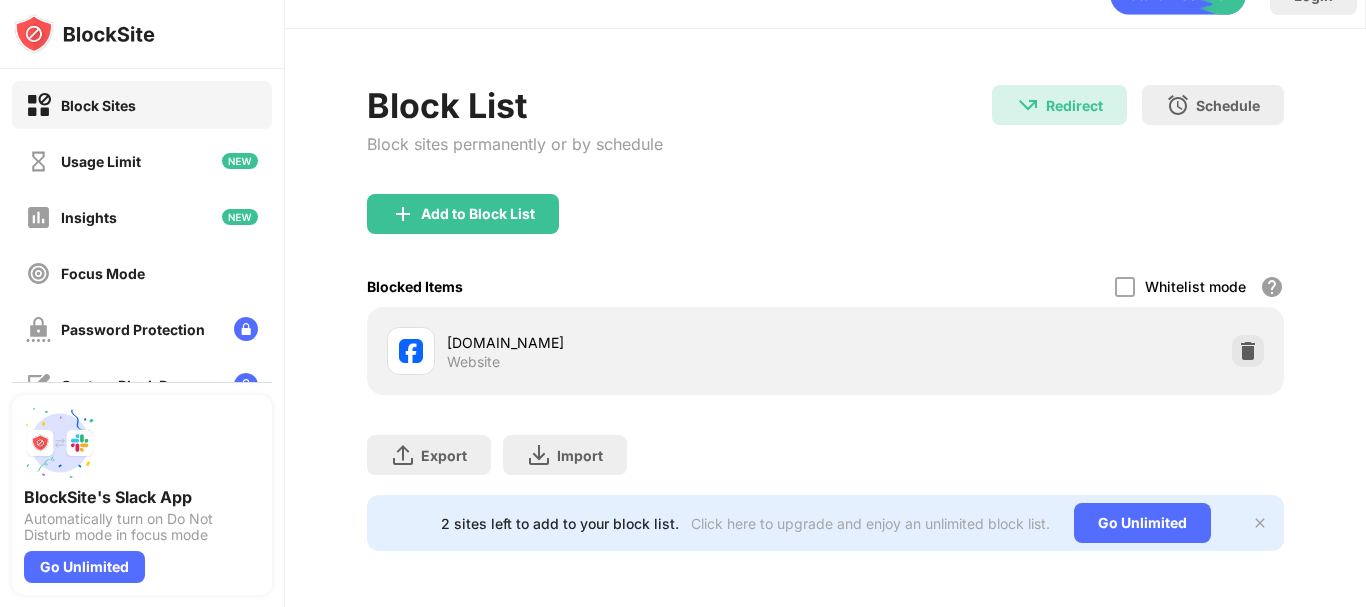 scroll, scrollTop: 55, scrollLeft: 0, axis: vertical 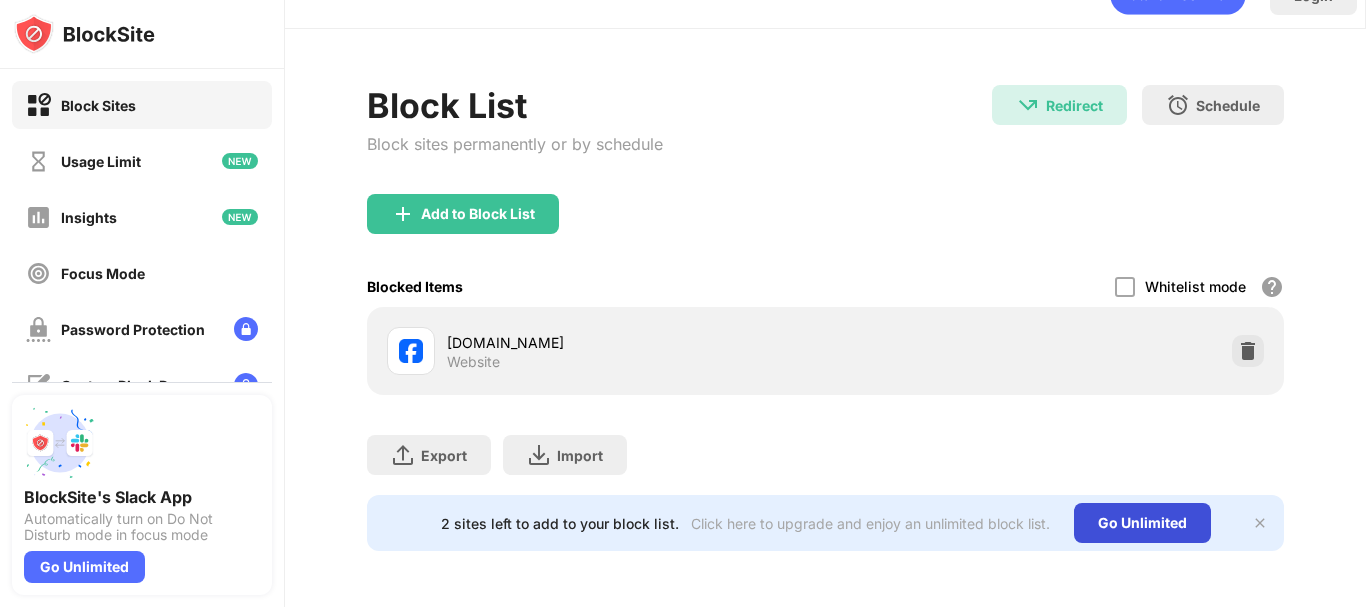 click on "Go Unlimited" at bounding box center [1142, 523] 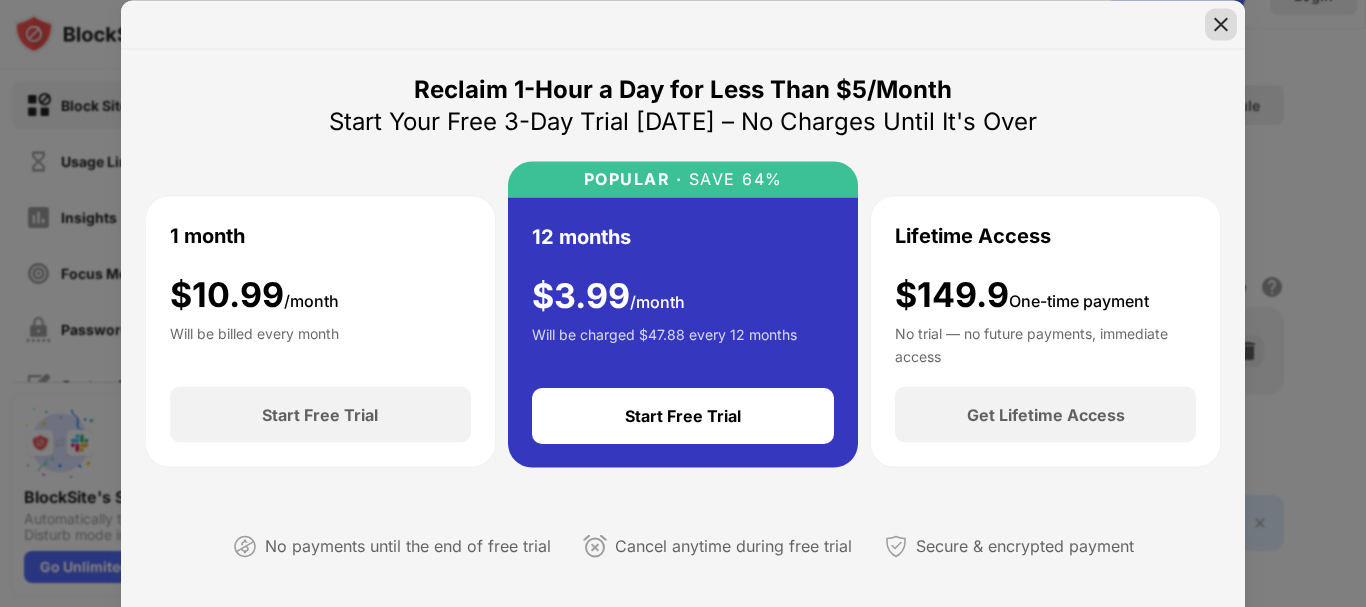click at bounding box center (1221, 24) 